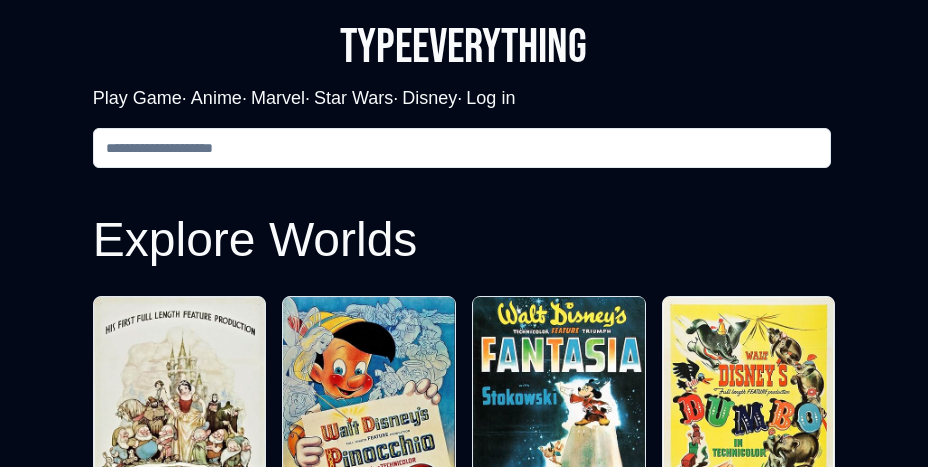 scroll, scrollTop: 0, scrollLeft: 0, axis: both 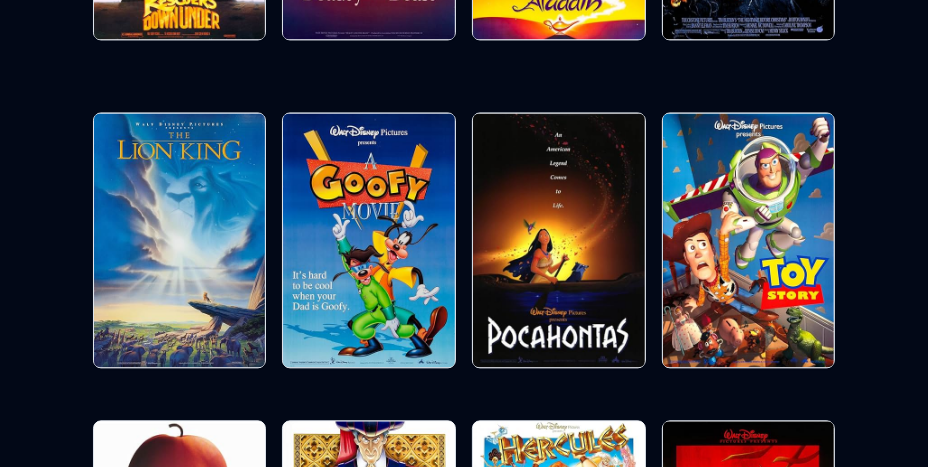 click on "[PERSON_NAME] & Company" at bounding box center [369, -252] 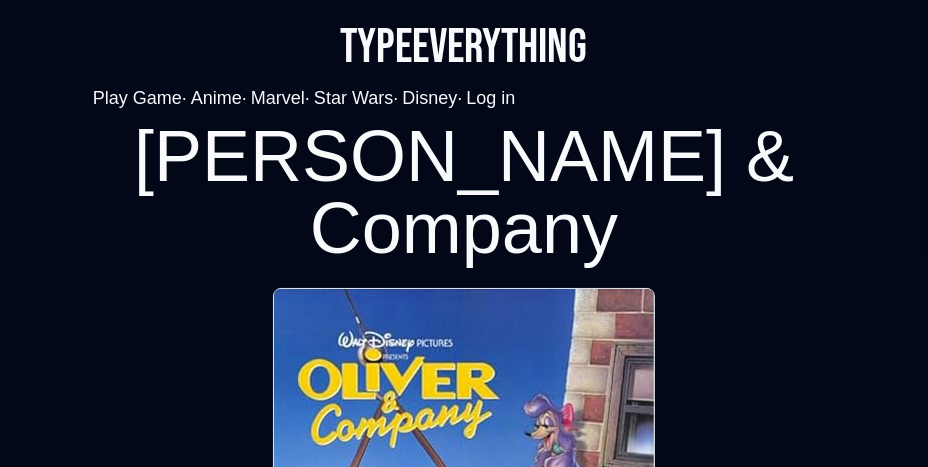 click on "[PERSON_NAME] & Company [PERSON_NAME] & Company Characters Desoto Dodger Einstein [PERSON_NAME] [PERSON_NAME] [PERSON_NAME] [PERSON_NAME]" at bounding box center (464, 1186) 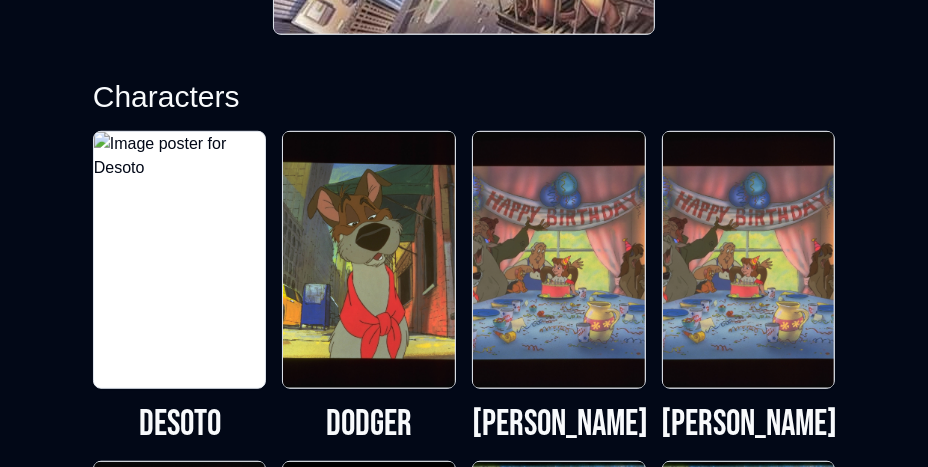 scroll, scrollTop: 1226, scrollLeft: 0, axis: vertical 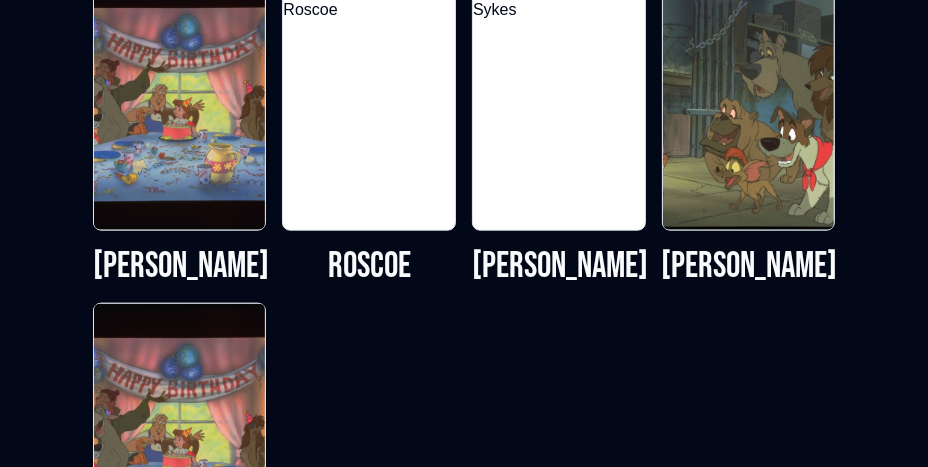click at bounding box center [559, -228] 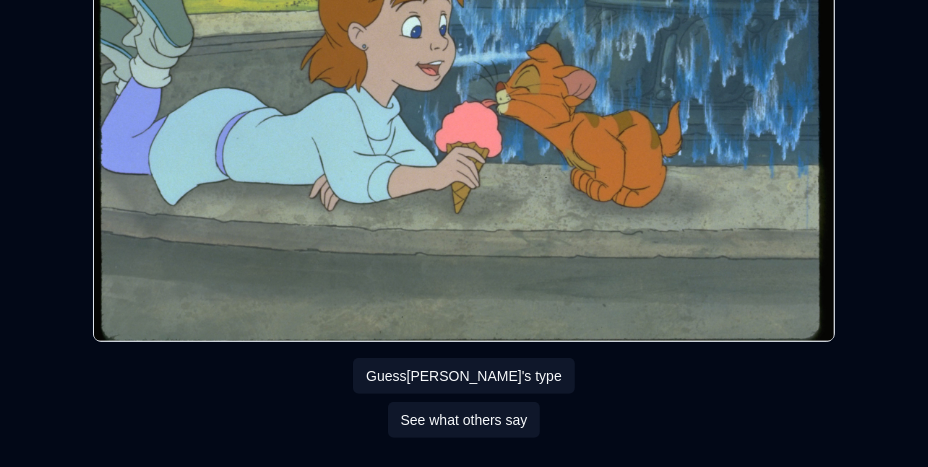scroll, scrollTop: 341, scrollLeft: 0, axis: vertical 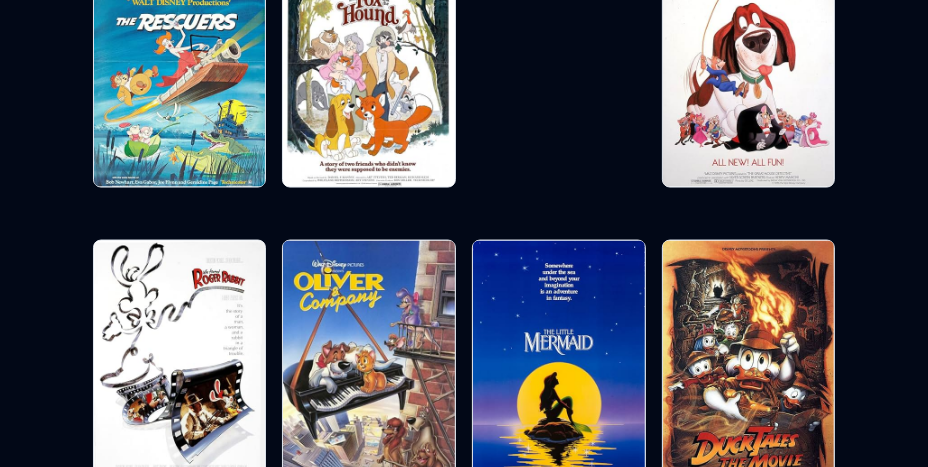 click at bounding box center (559, -288) 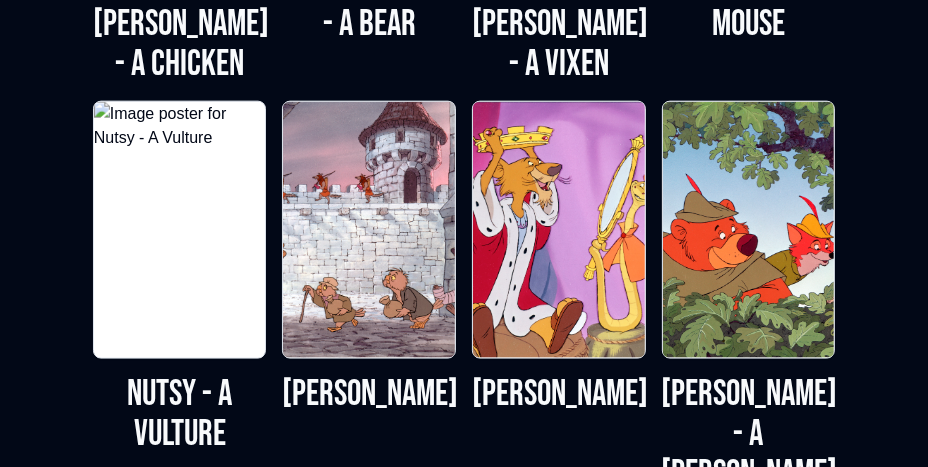 scroll, scrollTop: 2043, scrollLeft: 0, axis: vertical 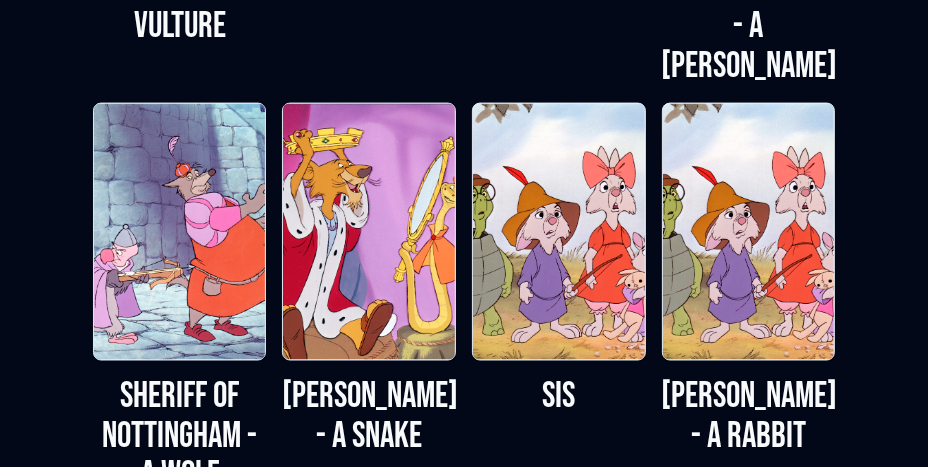 click on "Maid [PERSON_NAME] - A Vixen" at bounding box center [559, -383] 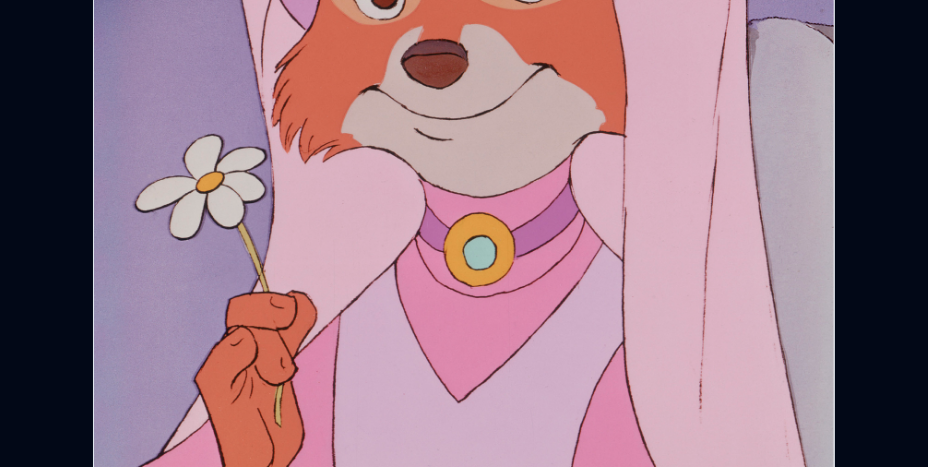 scroll, scrollTop: 737, scrollLeft: 0, axis: vertical 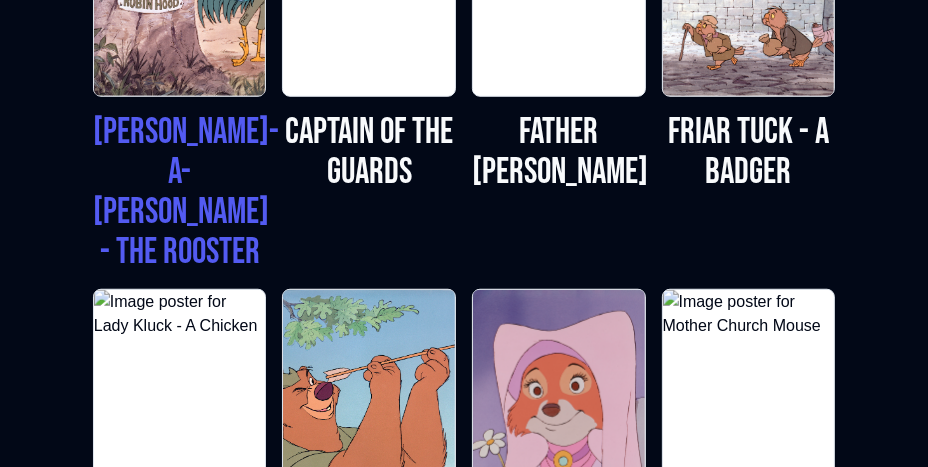 click at bounding box center [180, -32] 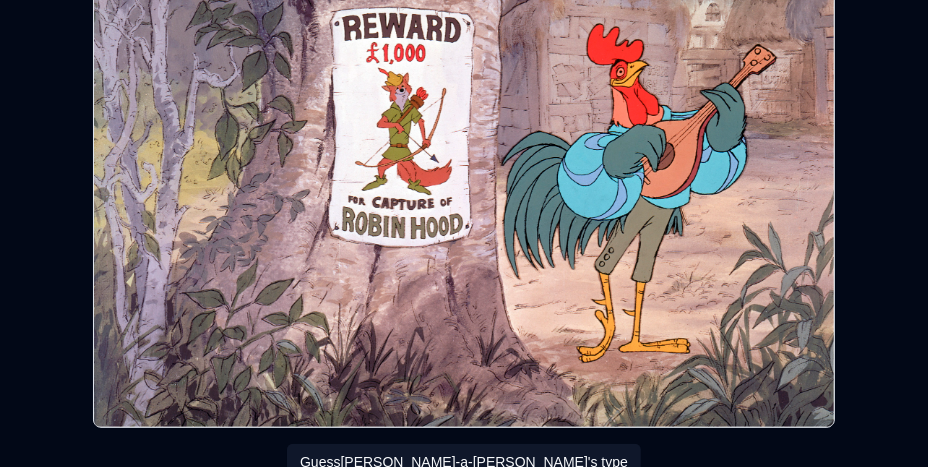 scroll, scrollTop: 478, scrollLeft: 0, axis: vertical 